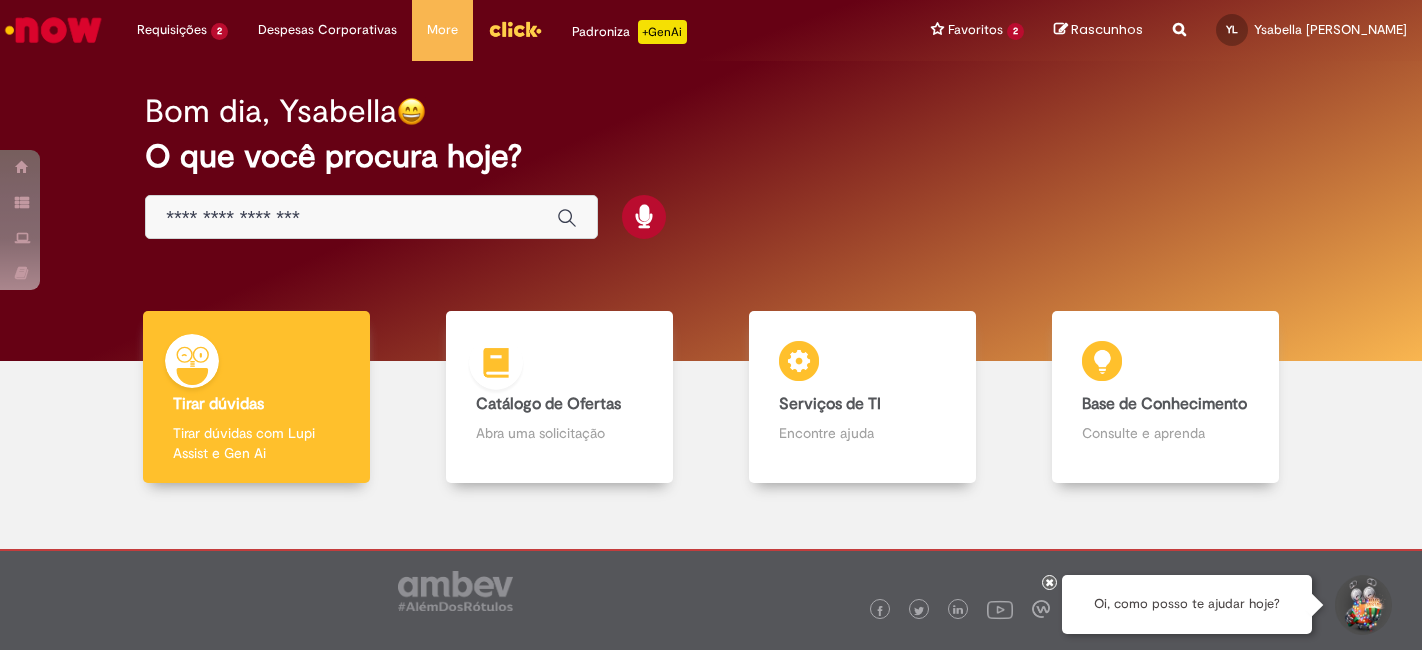 click on "Catálogo de Ofertas
Catálogo de Ofertas
Abra uma solicitação" at bounding box center [560, 397] 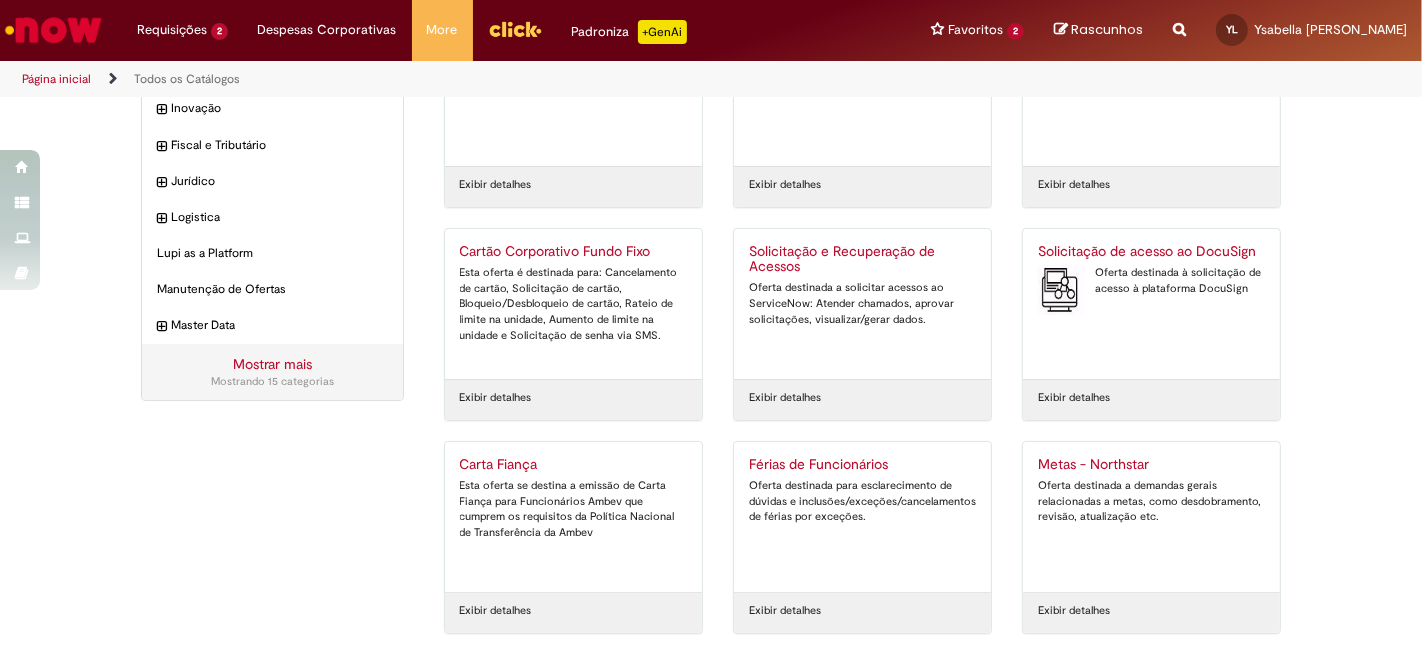 scroll, scrollTop: 0, scrollLeft: 0, axis: both 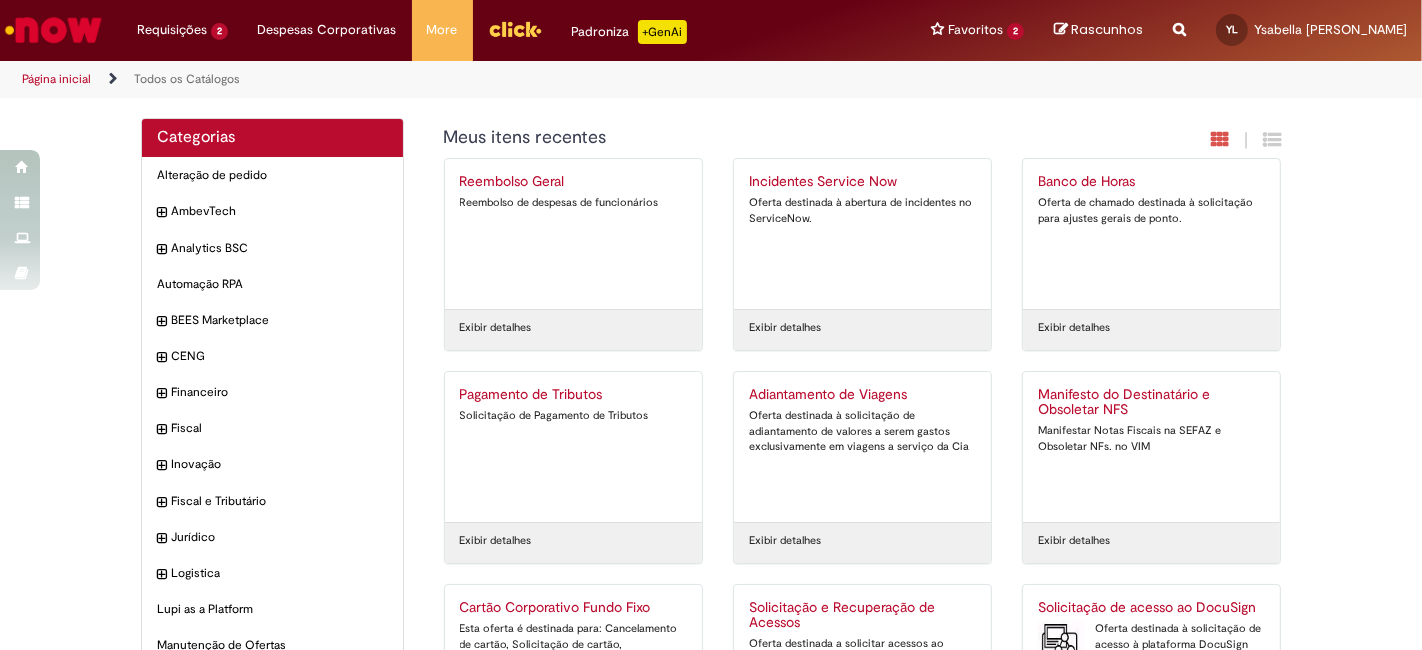 click on "Incidentes Service Now
Oferta destinada à abertura de incidentes no ServiceNow." at bounding box center [862, 234] 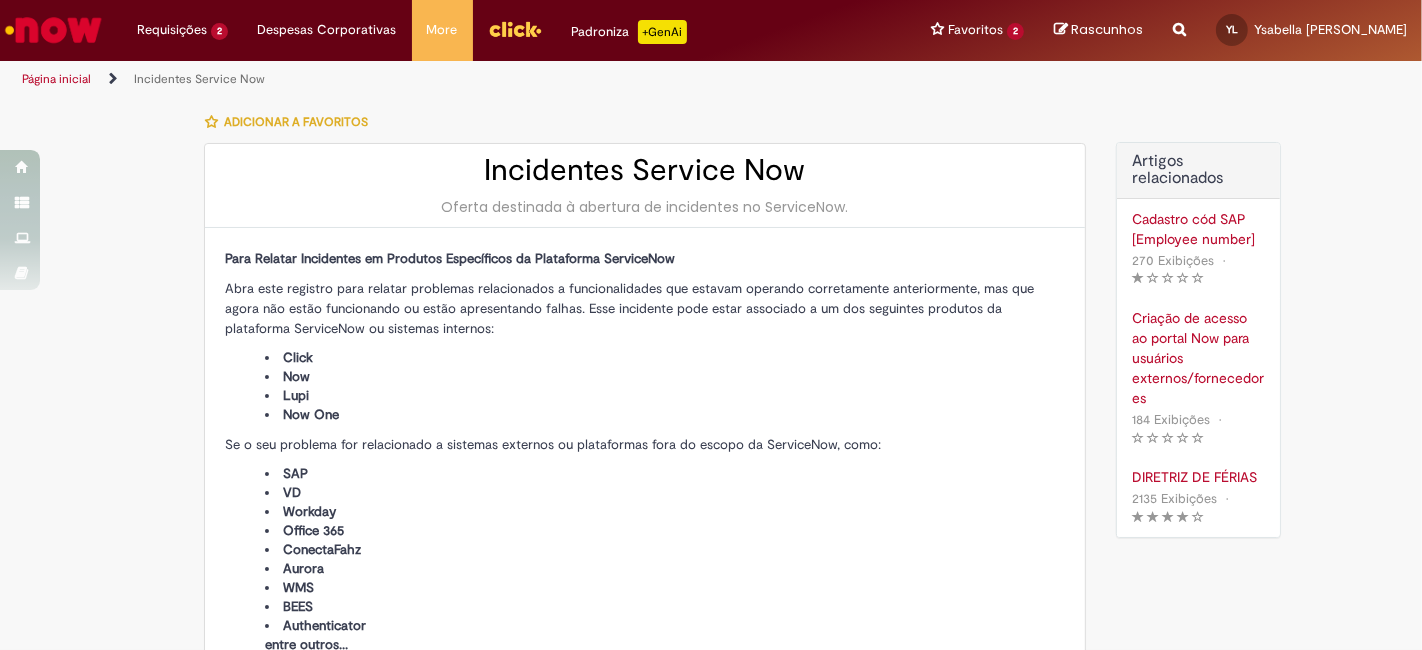 type on "**********" 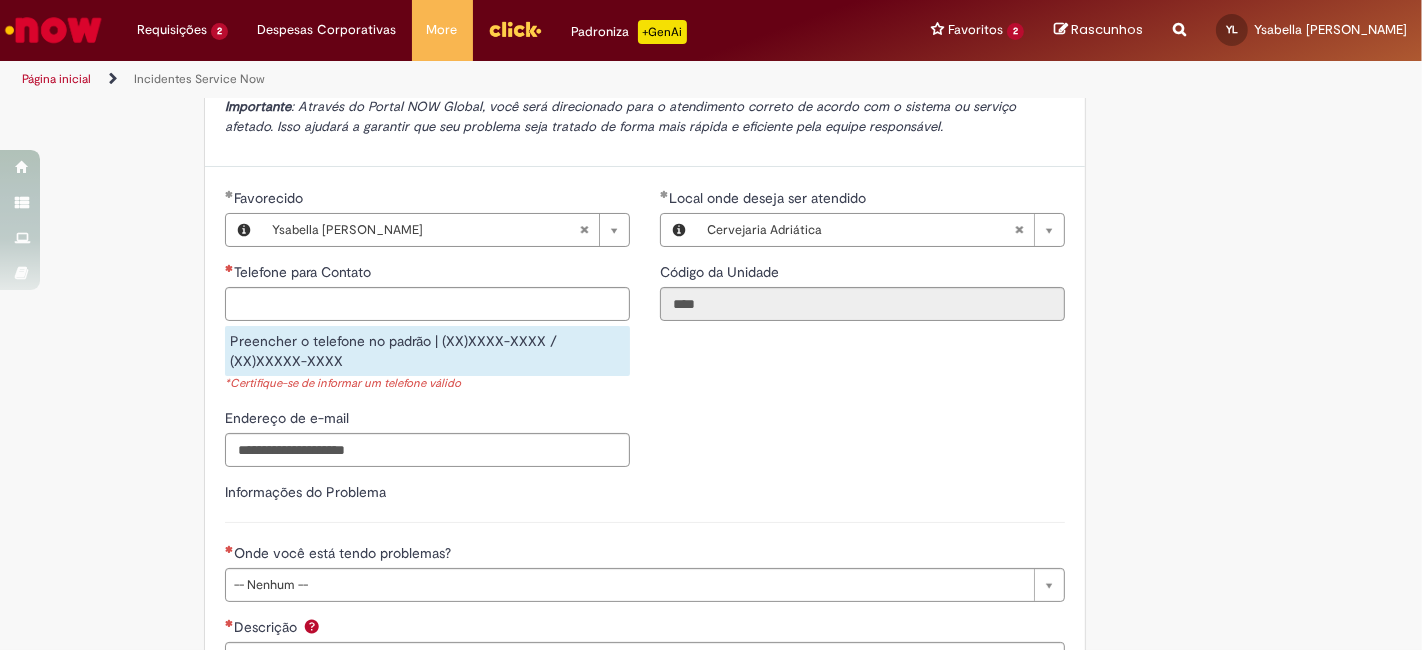 scroll, scrollTop: 624, scrollLeft: 0, axis: vertical 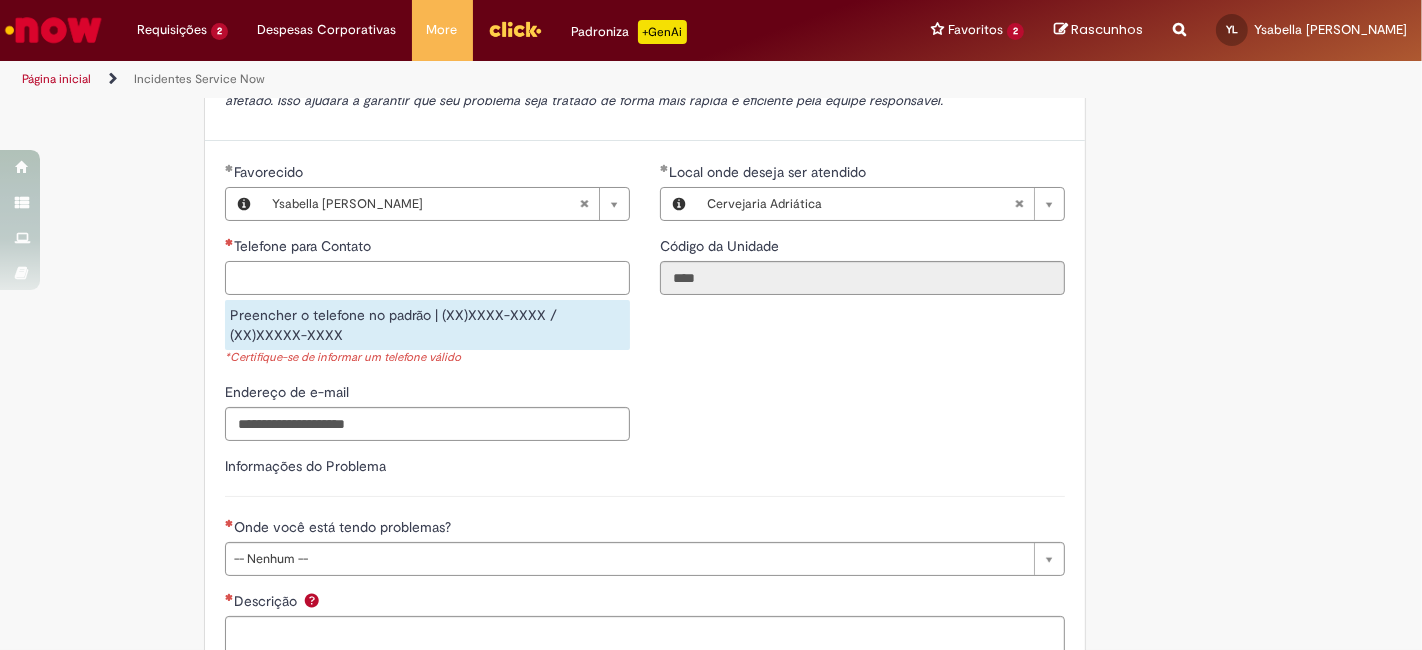 click on "Telefone para Contato" at bounding box center [427, 278] 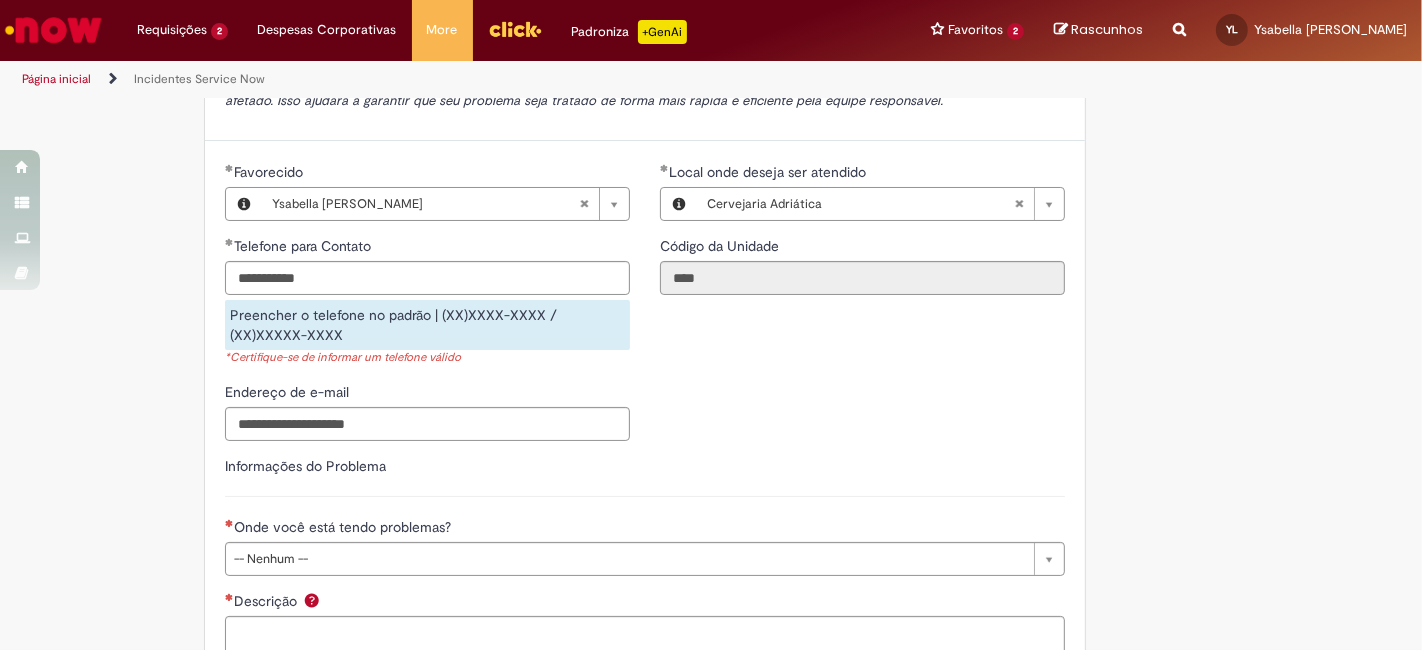 type on "**********" 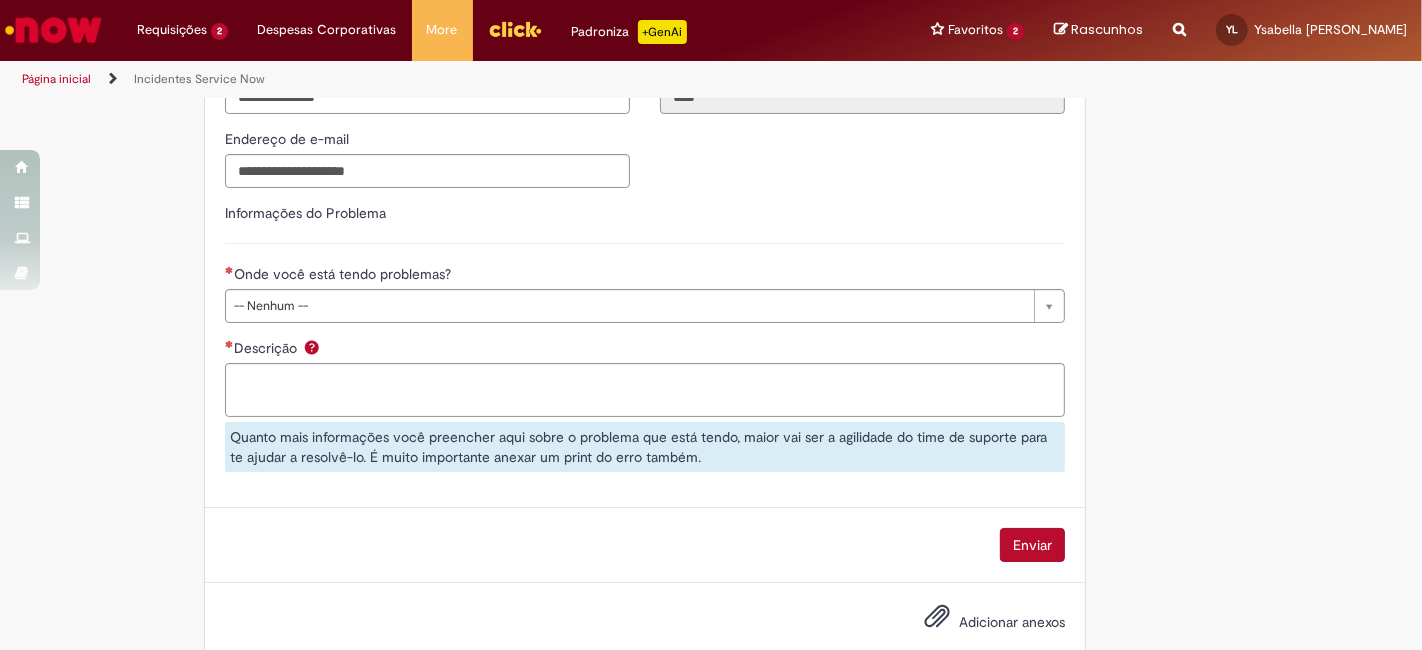 scroll, scrollTop: 808, scrollLeft: 0, axis: vertical 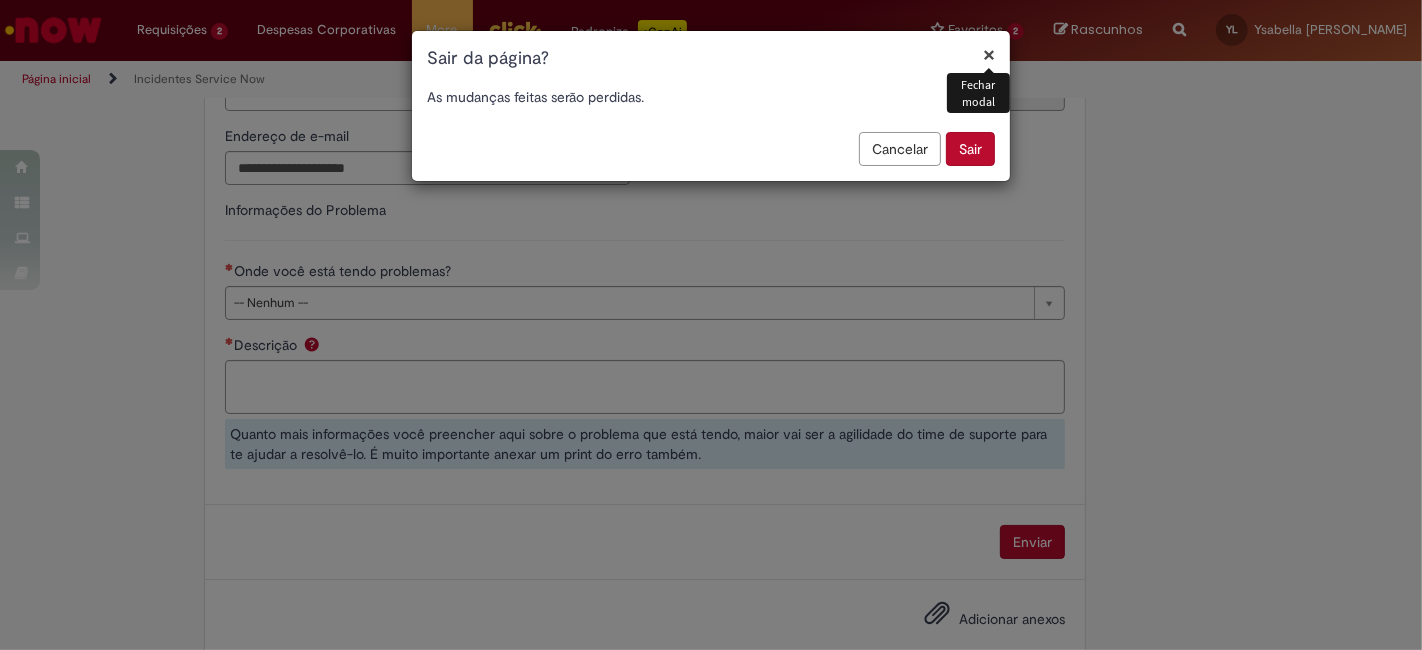 click on "Sair" at bounding box center (970, 149) 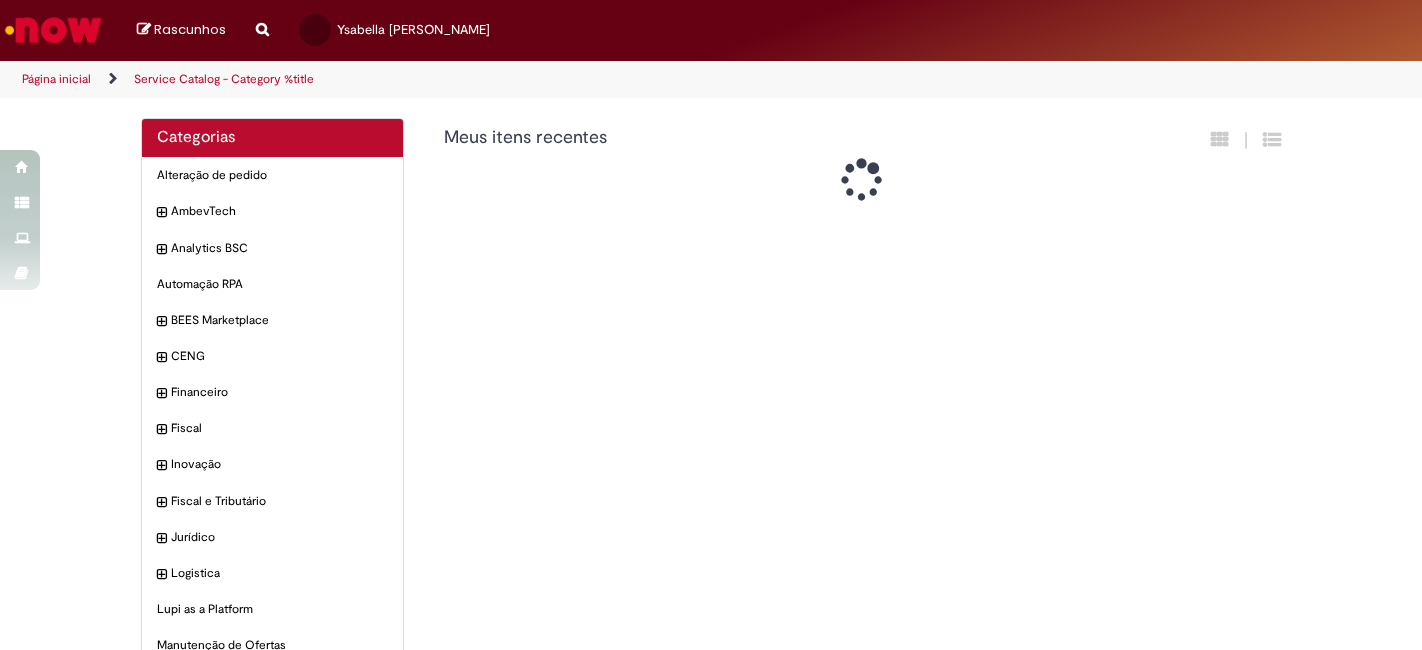 scroll, scrollTop: 0, scrollLeft: 0, axis: both 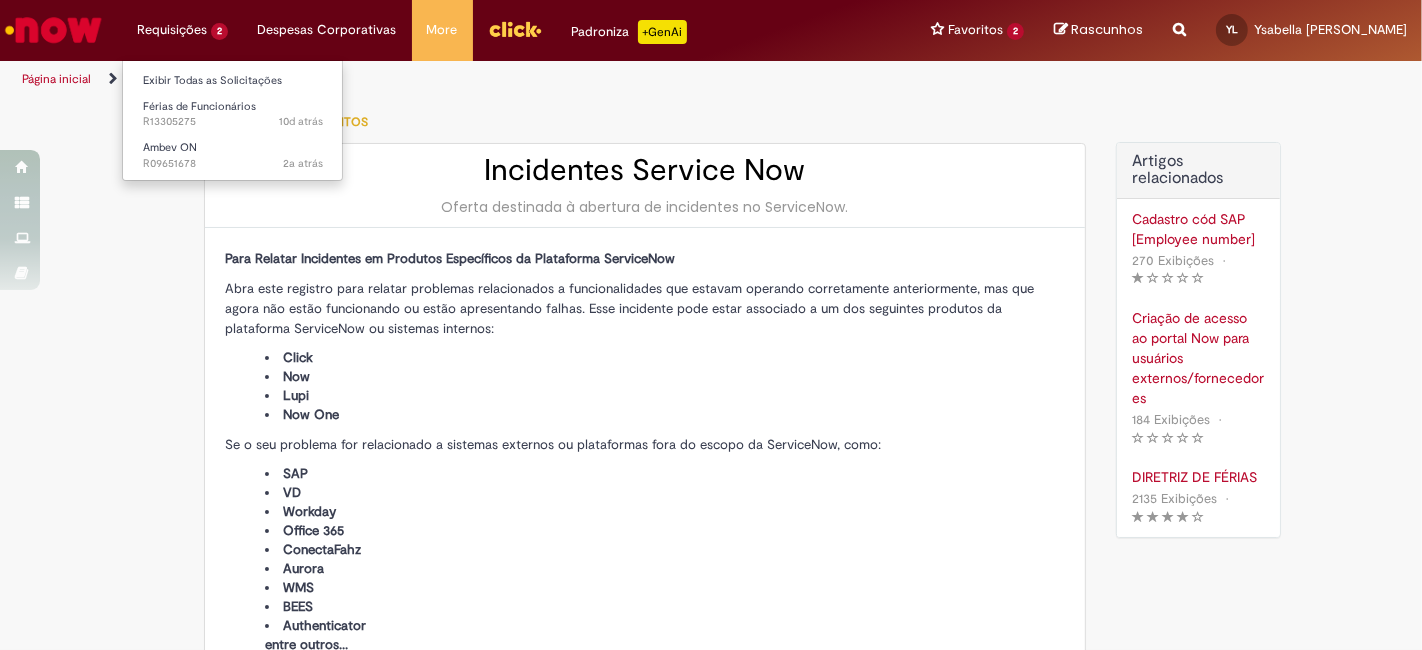 type on "**********" 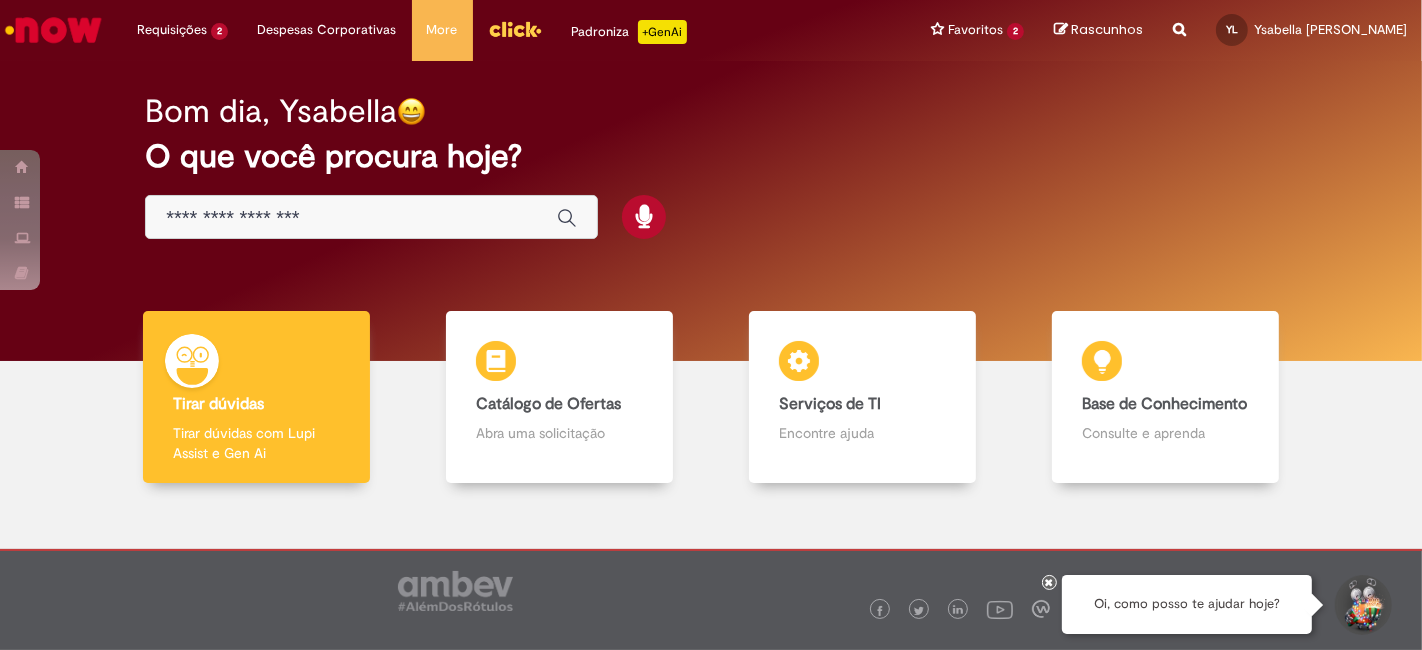 click at bounding box center (371, 217) 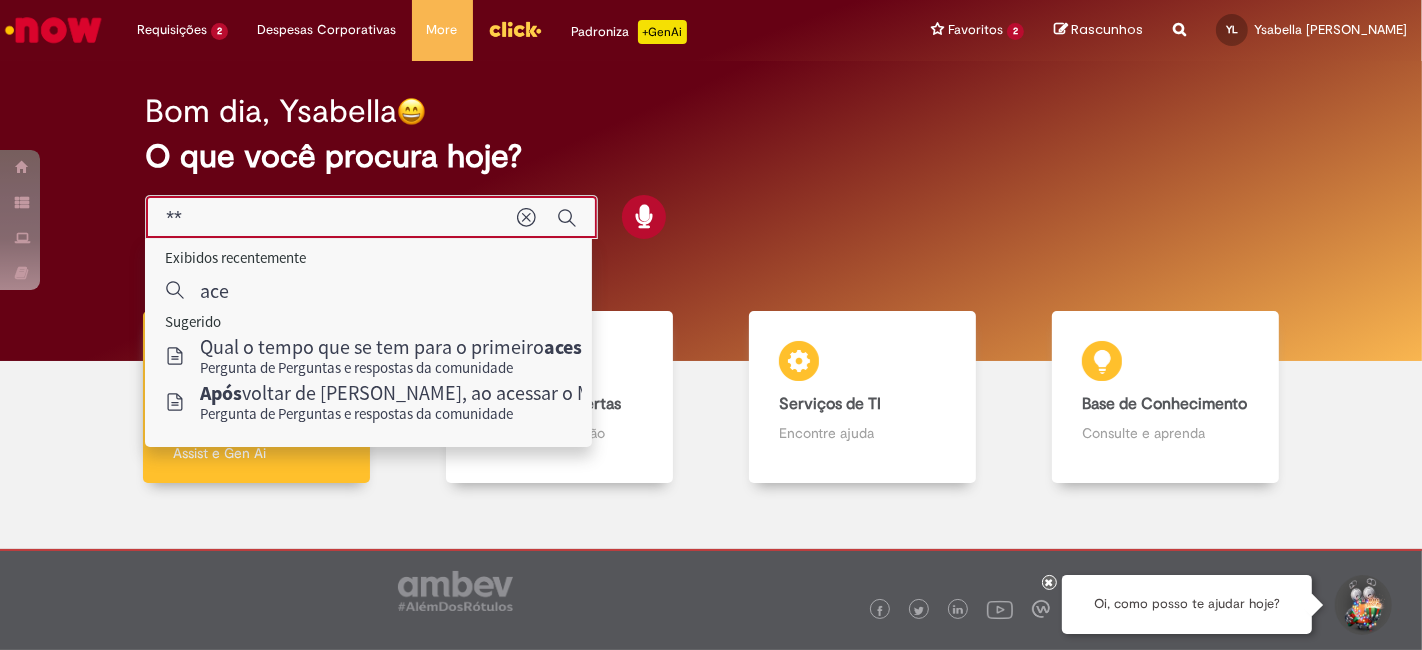 type on "*" 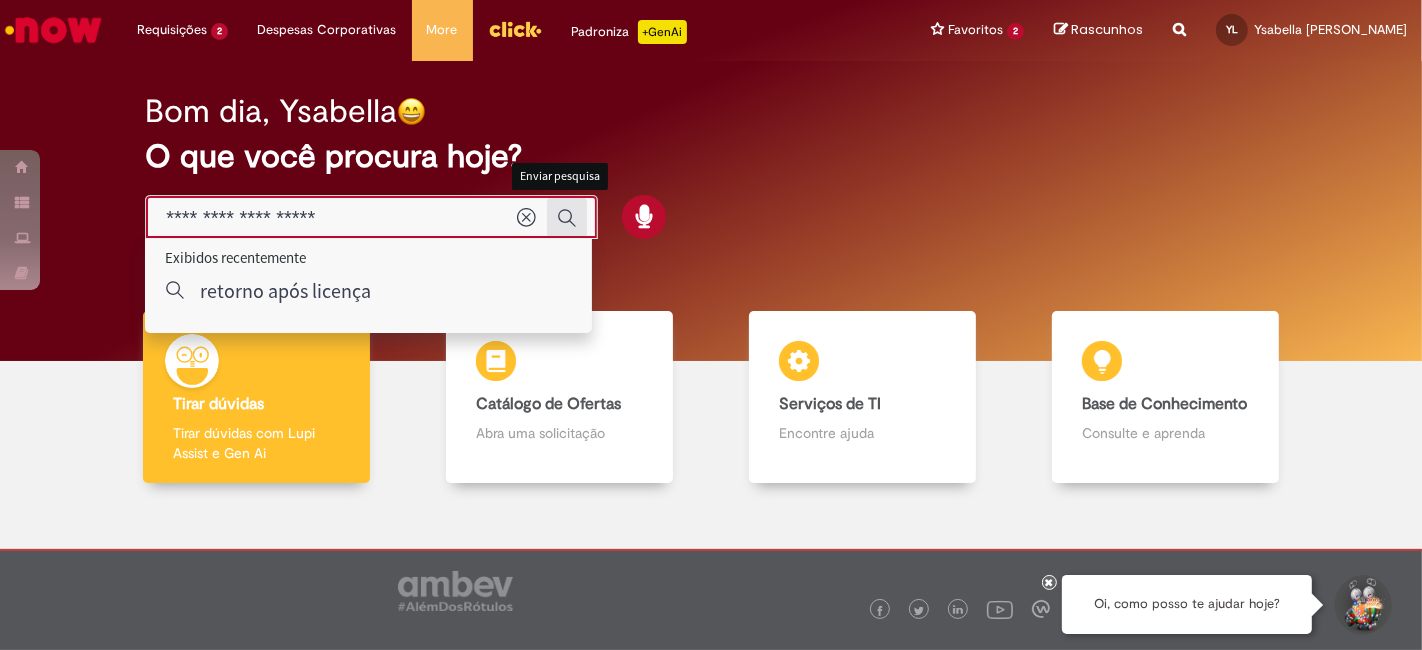 type on "**********" 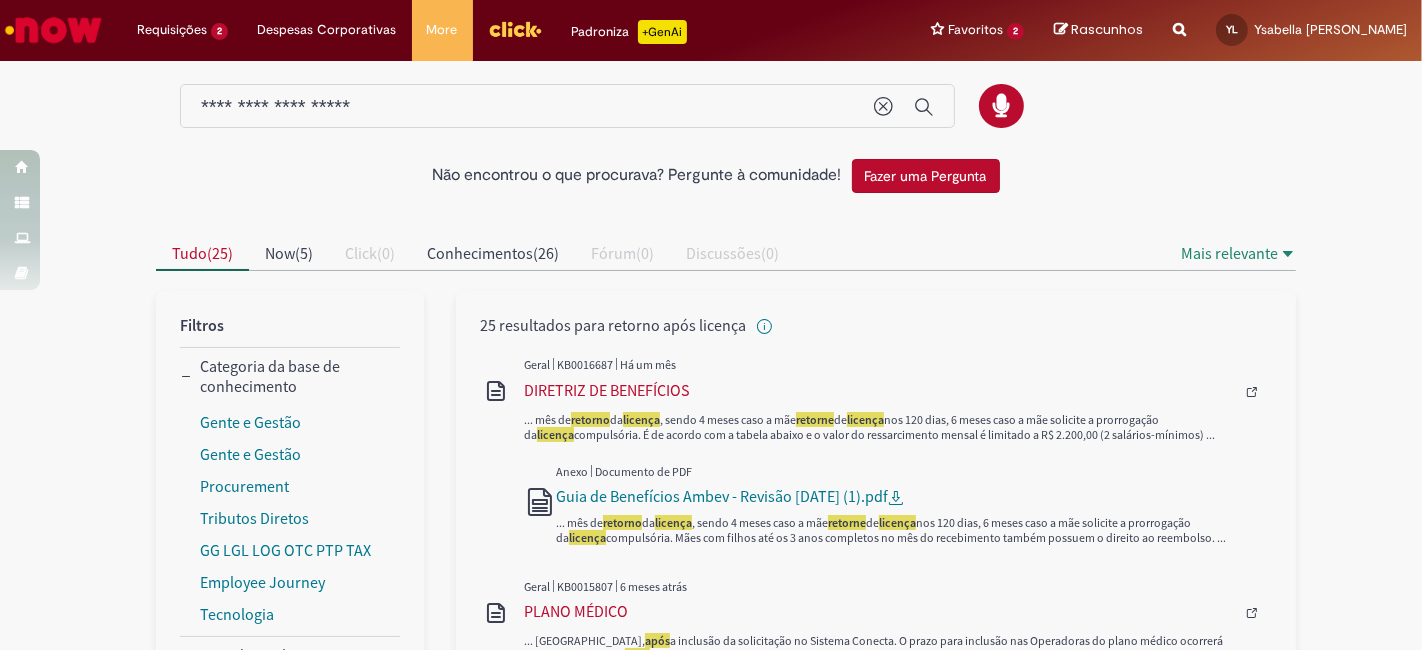 scroll, scrollTop: 0, scrollLeft: 0, axis: both 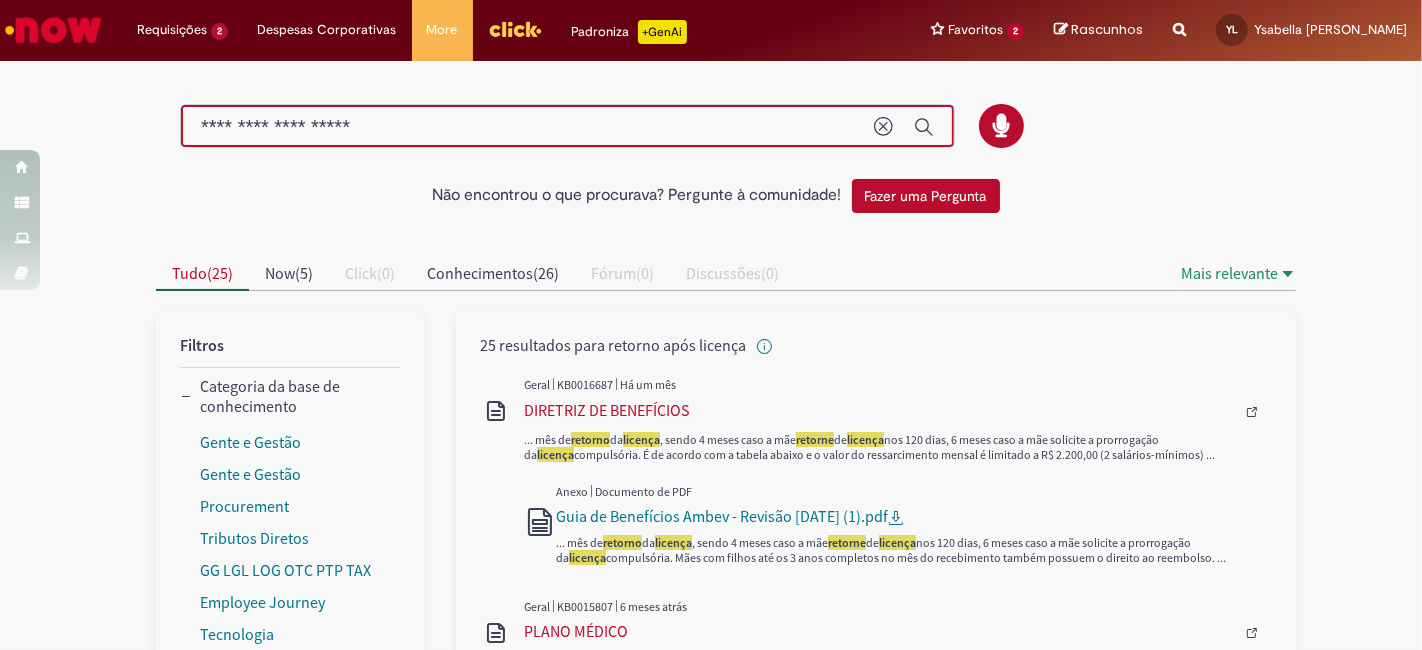 drag, startPoint x: 402, startPoint y: 115, endPoint x: 115, endPoint y: 152, distance: 289.37518 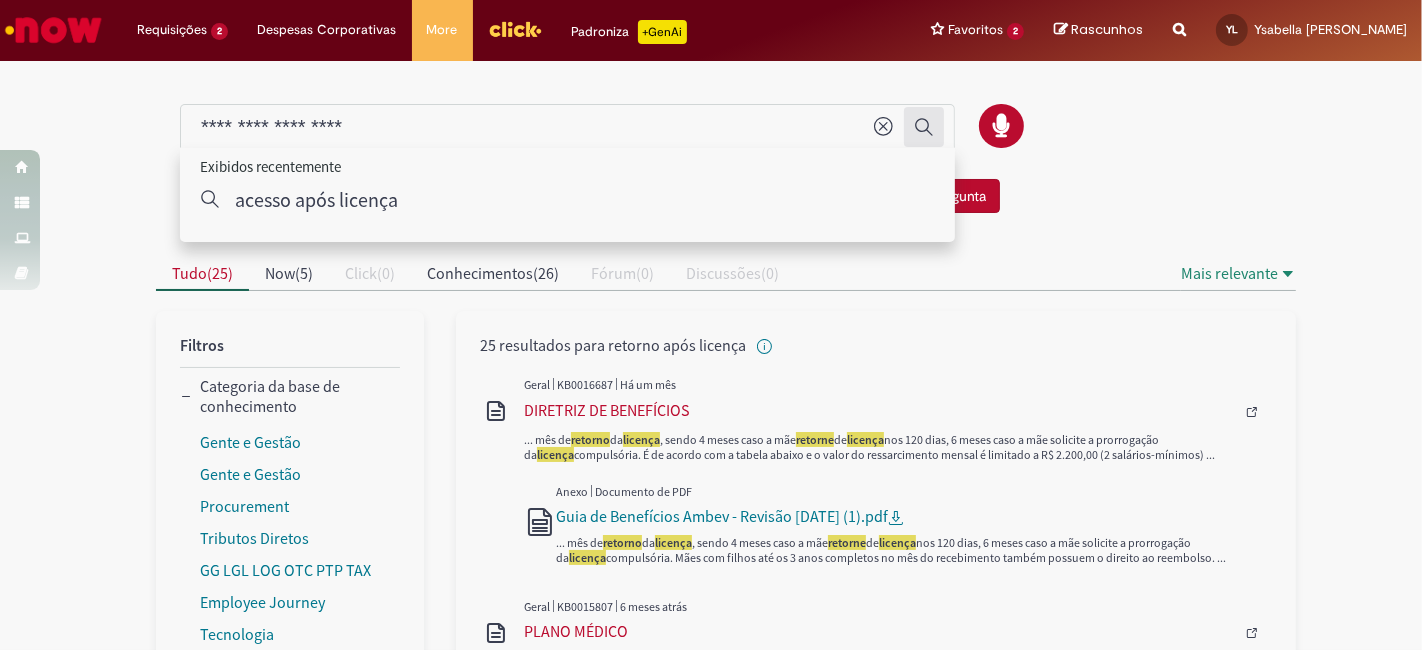 click at bounding box center (924, 127) 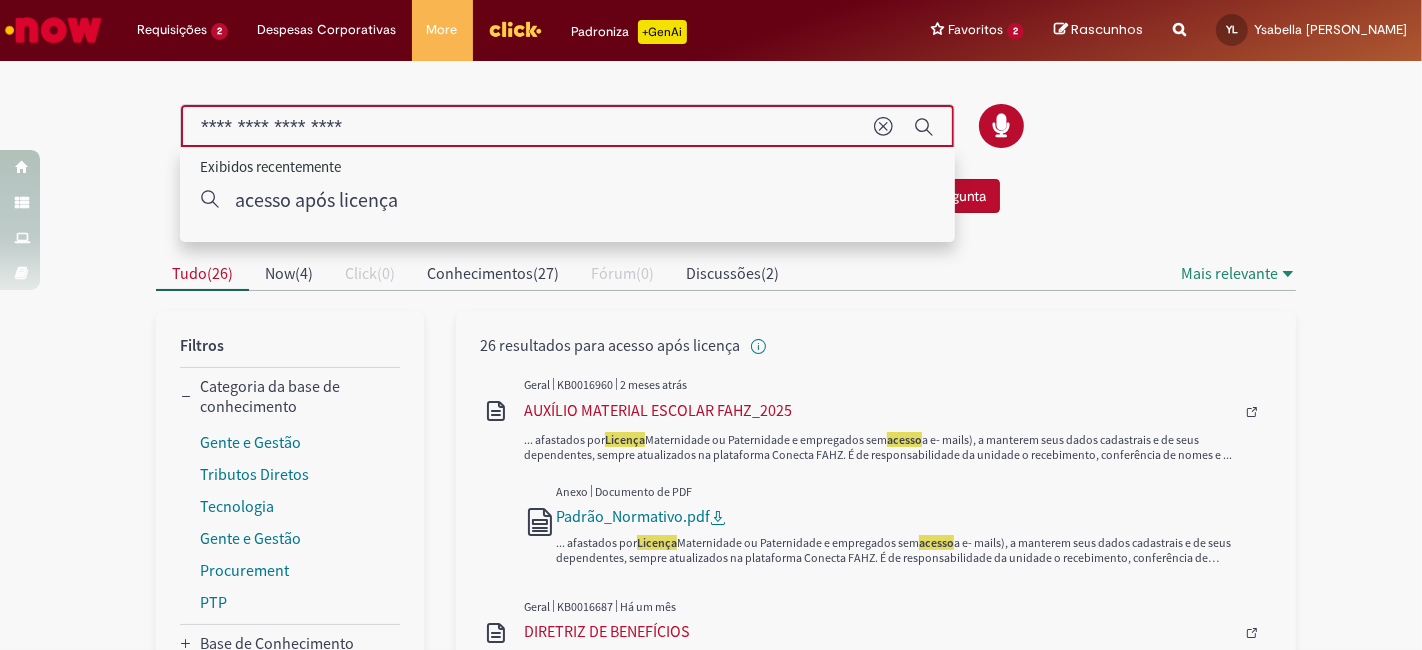 click on "**********" at bounding box center [527, 127] 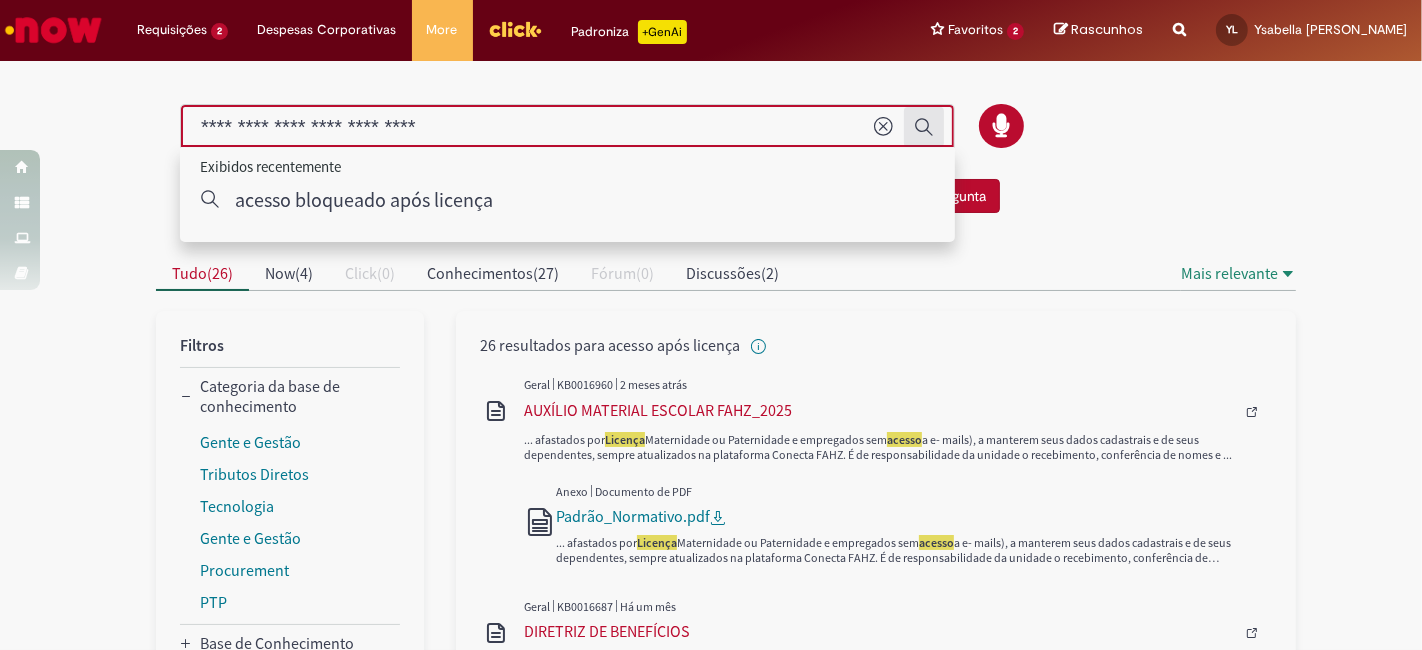type on "**********" 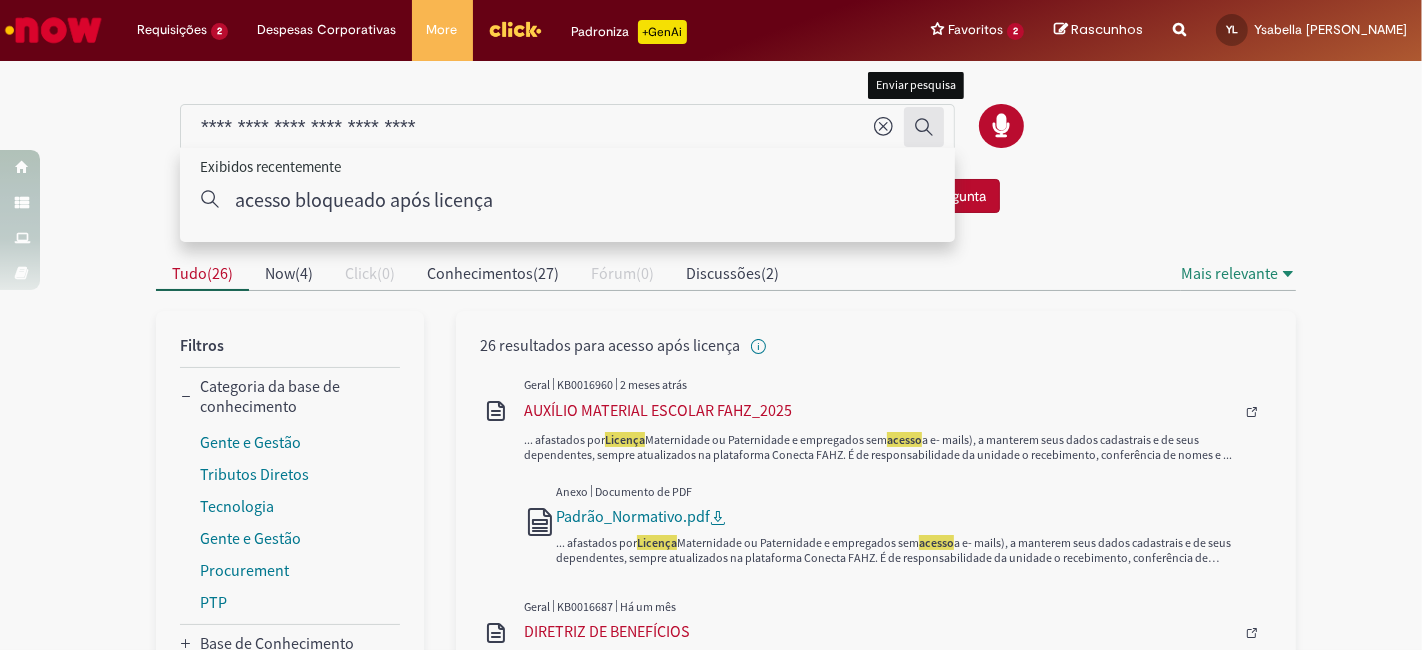 click 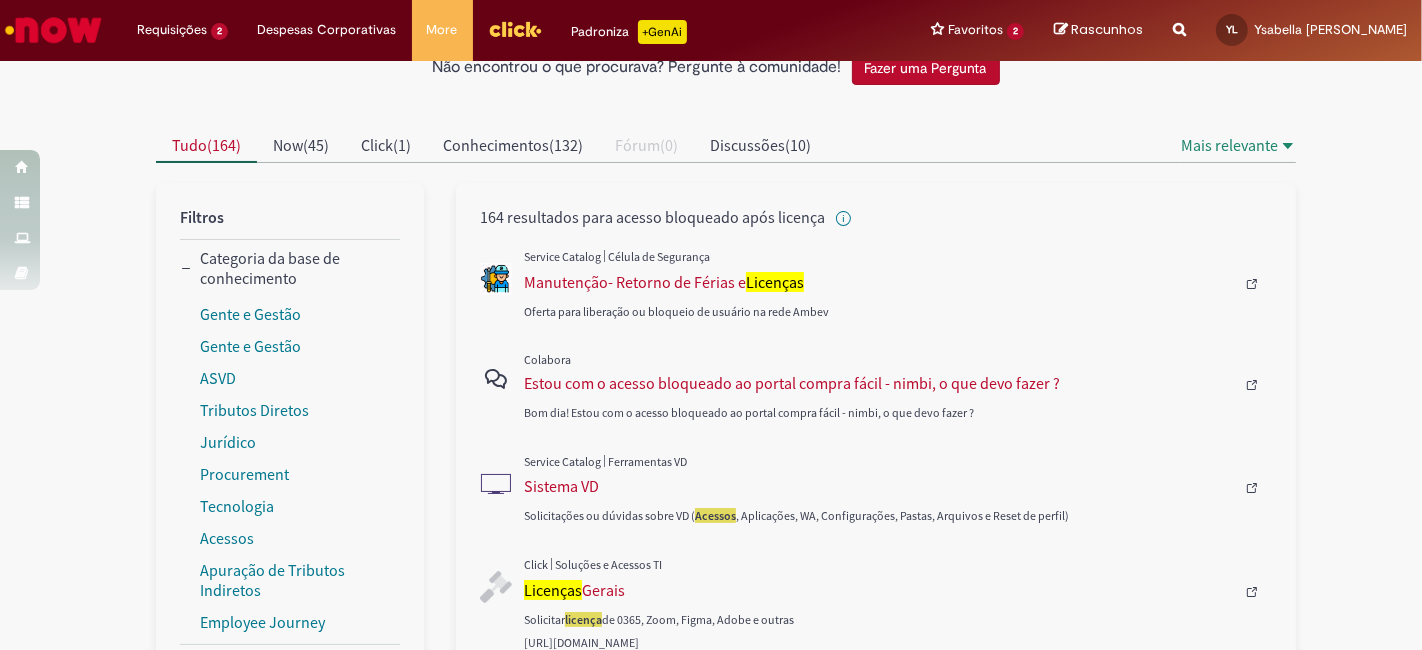 scroll, scrollTop: 131, scrollLeft: 0, axis: vertical 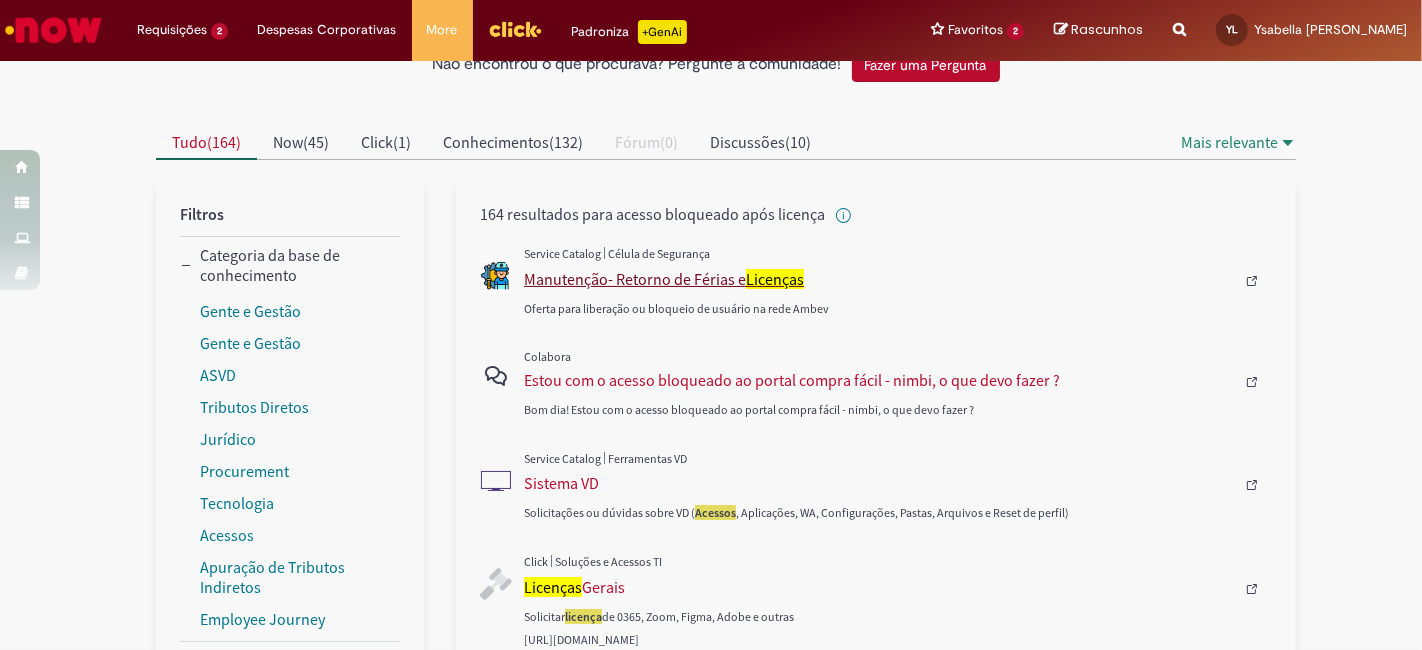 click on "Manutenção- Retorno de Férias e  Licenças" at bounding box center (879, 279) 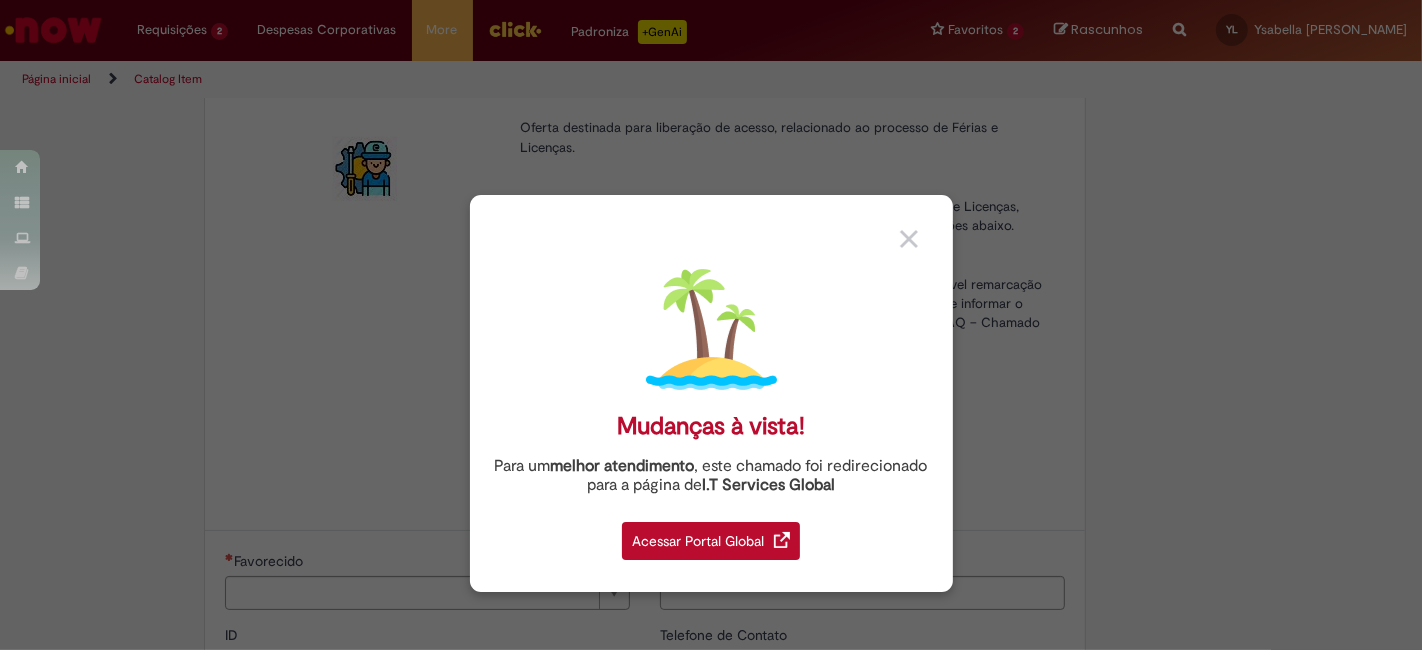 scroll, scrollTop: 0, scrollLeft: 0, axis: both 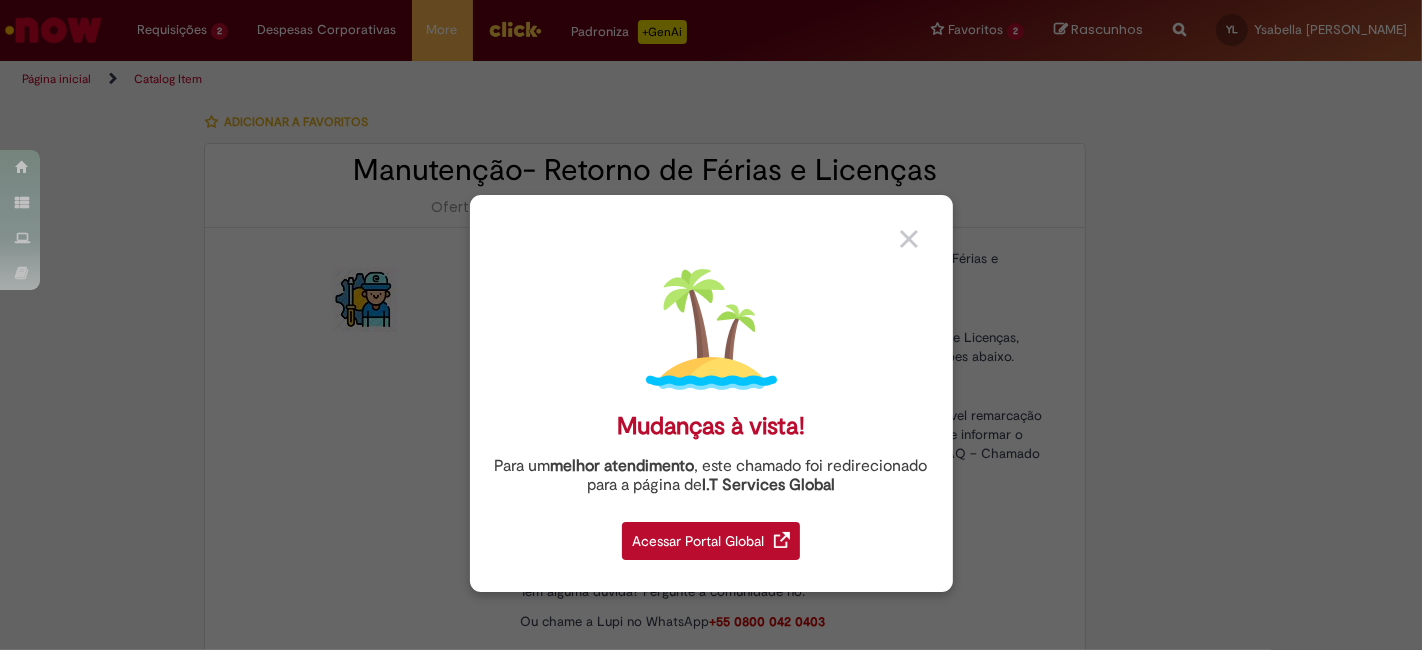 type on "********" 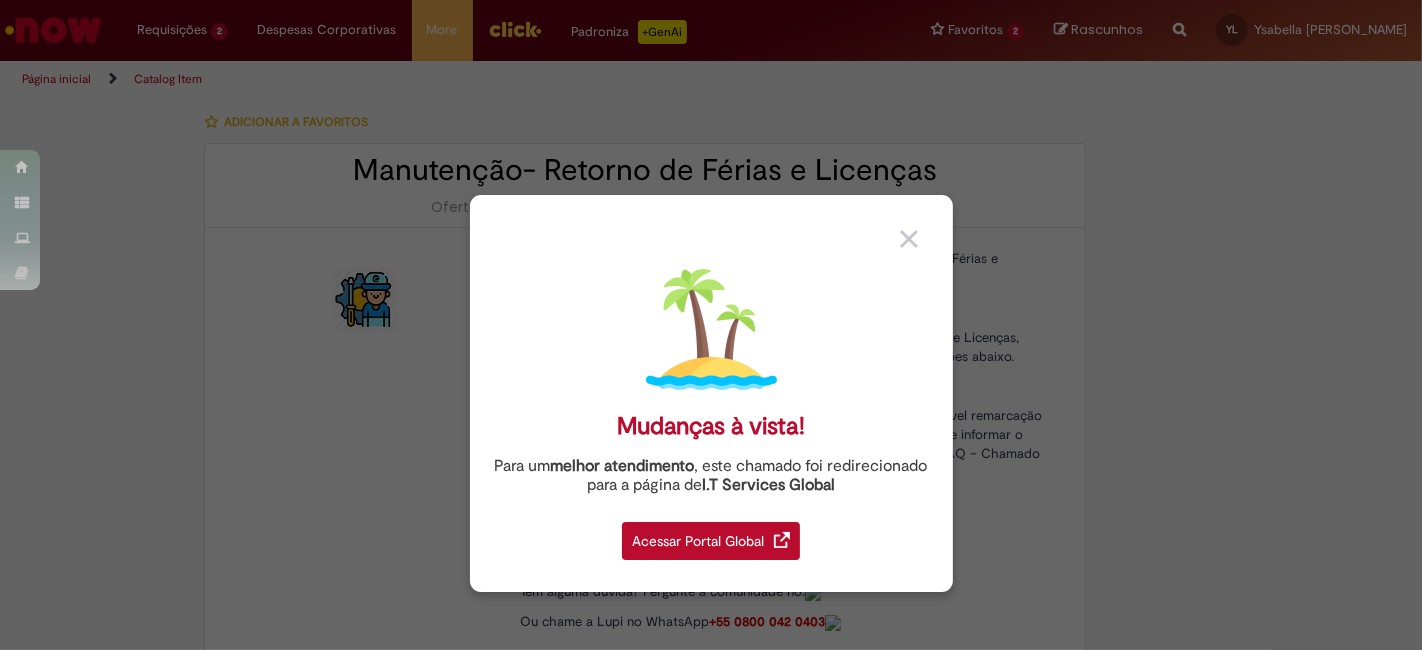 type on "**********" 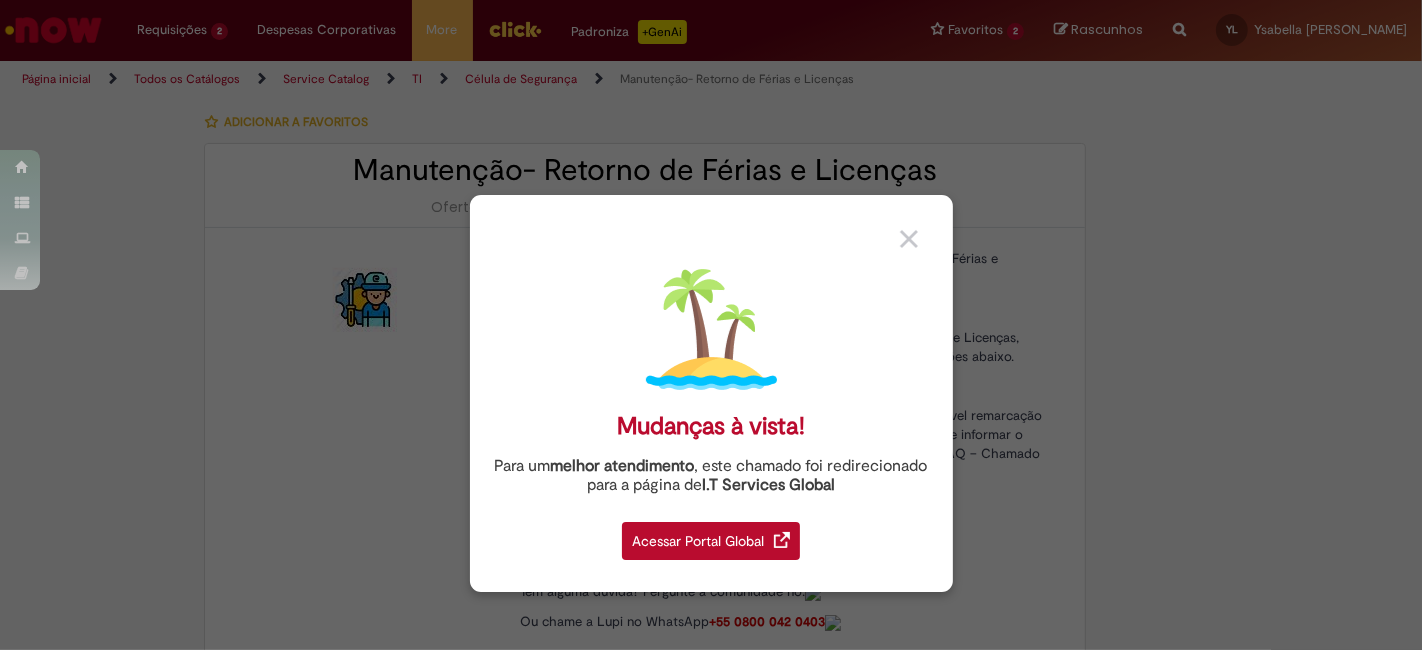 type on "**********" 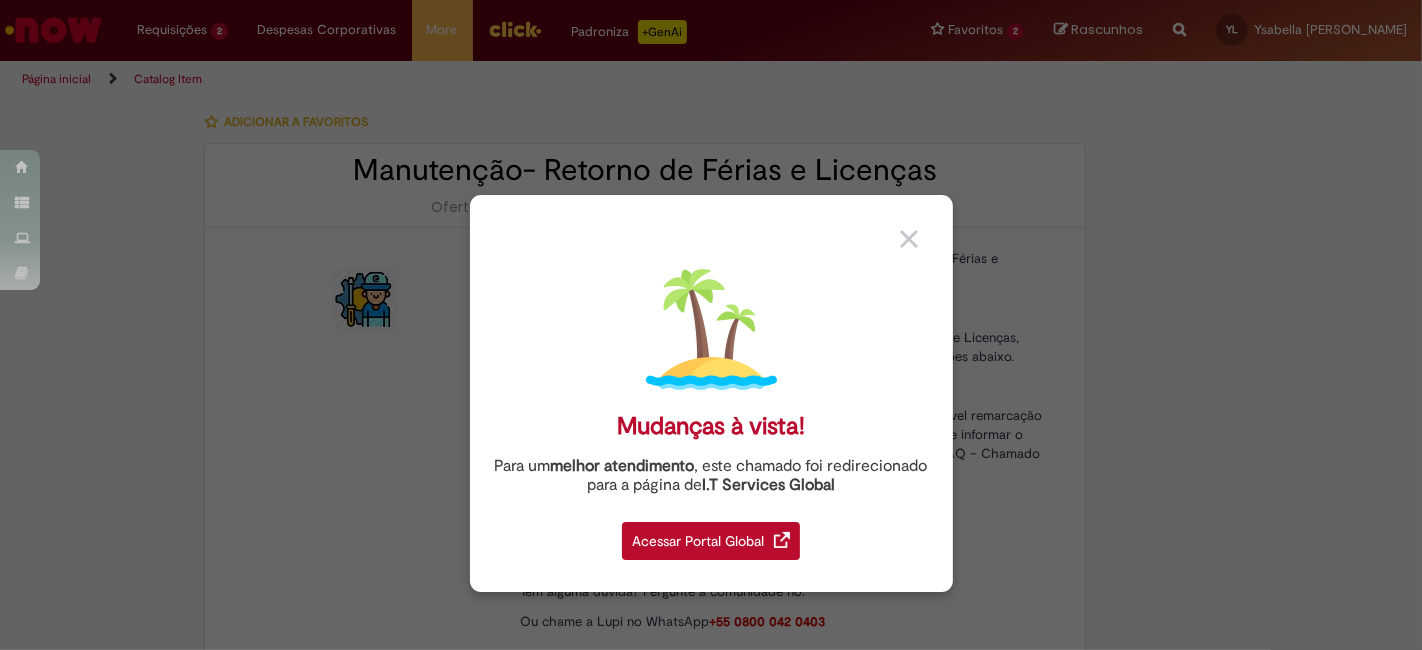 type on "********" 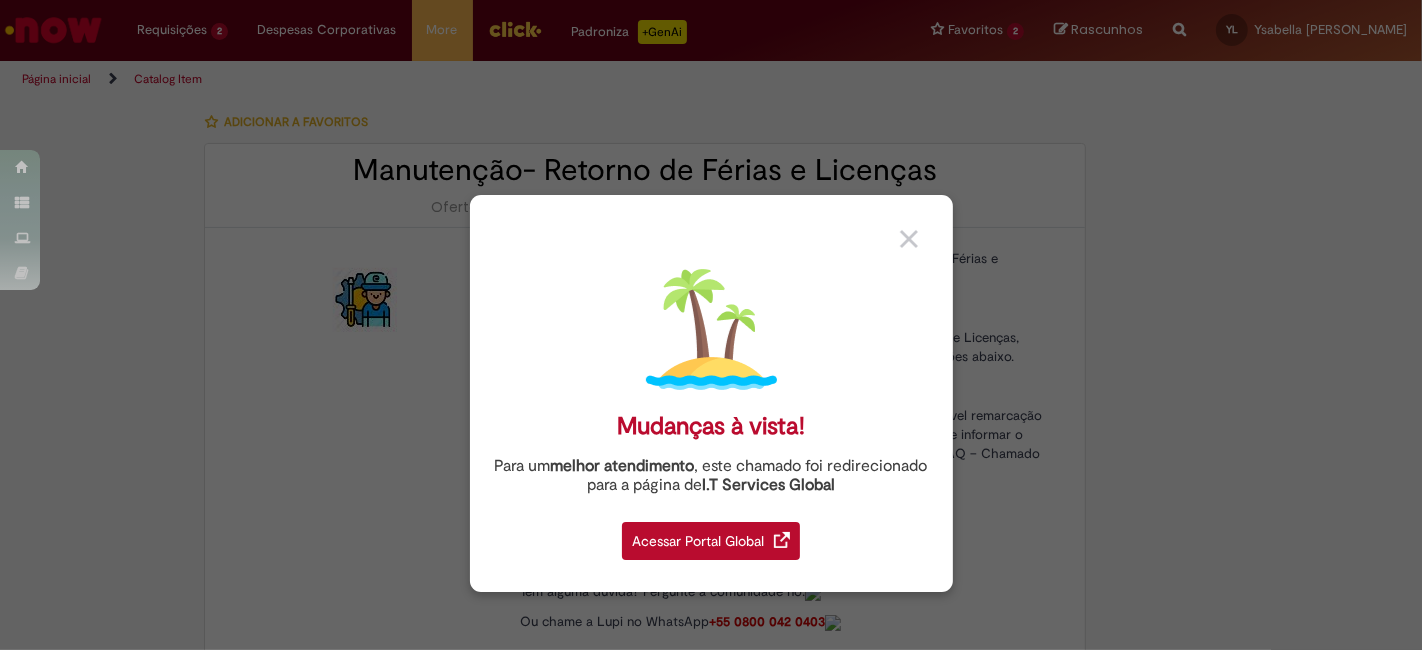 type on "**********" 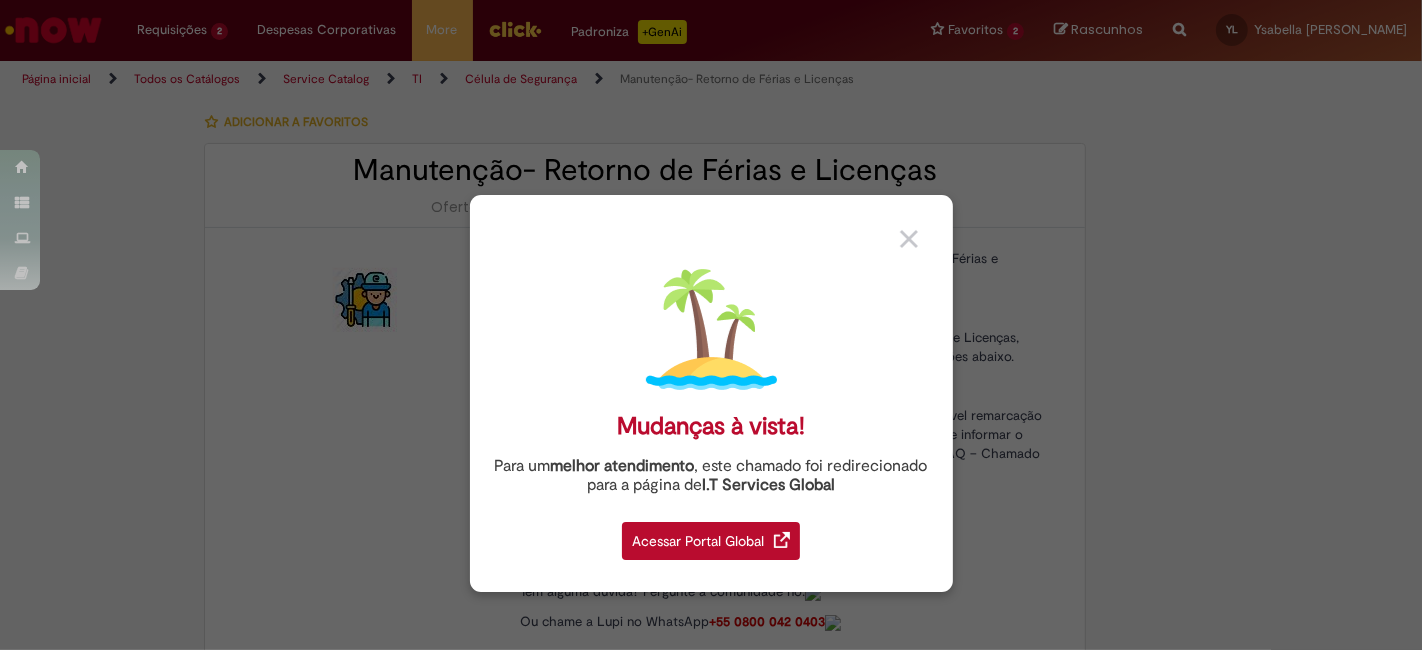 type on "**********" 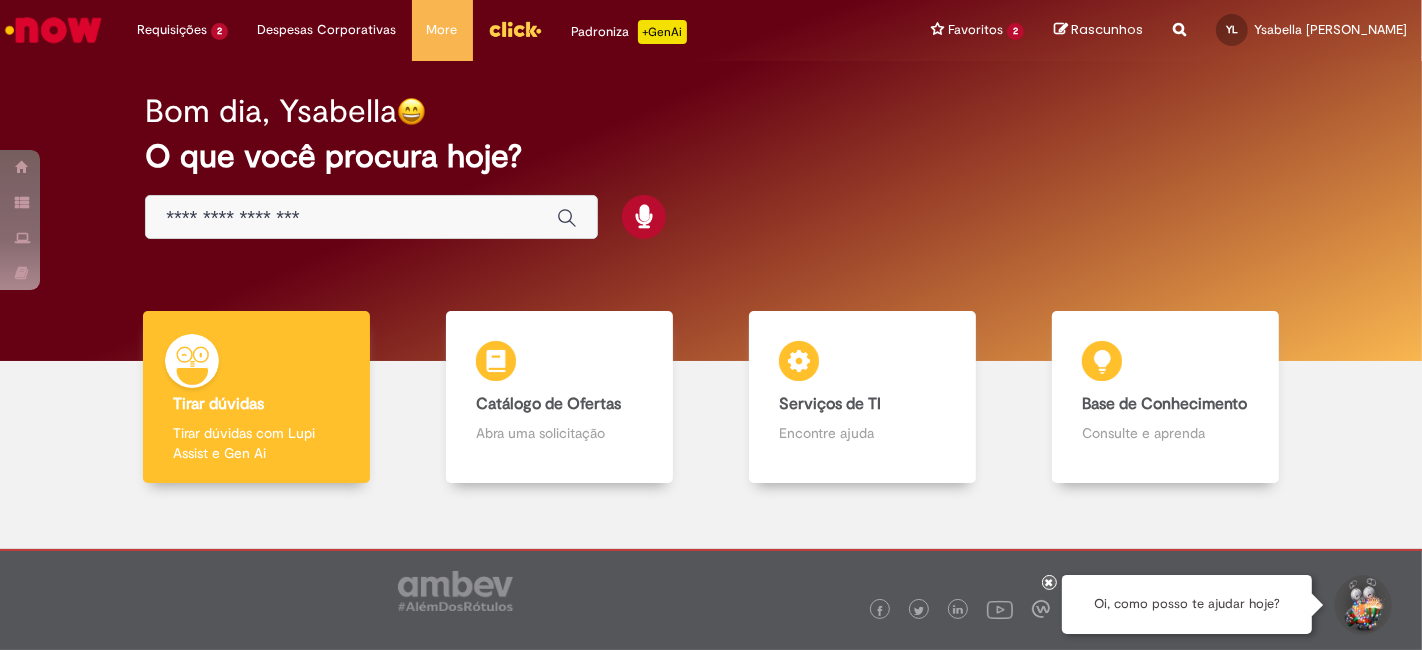 click at bounding box center [371, 217] 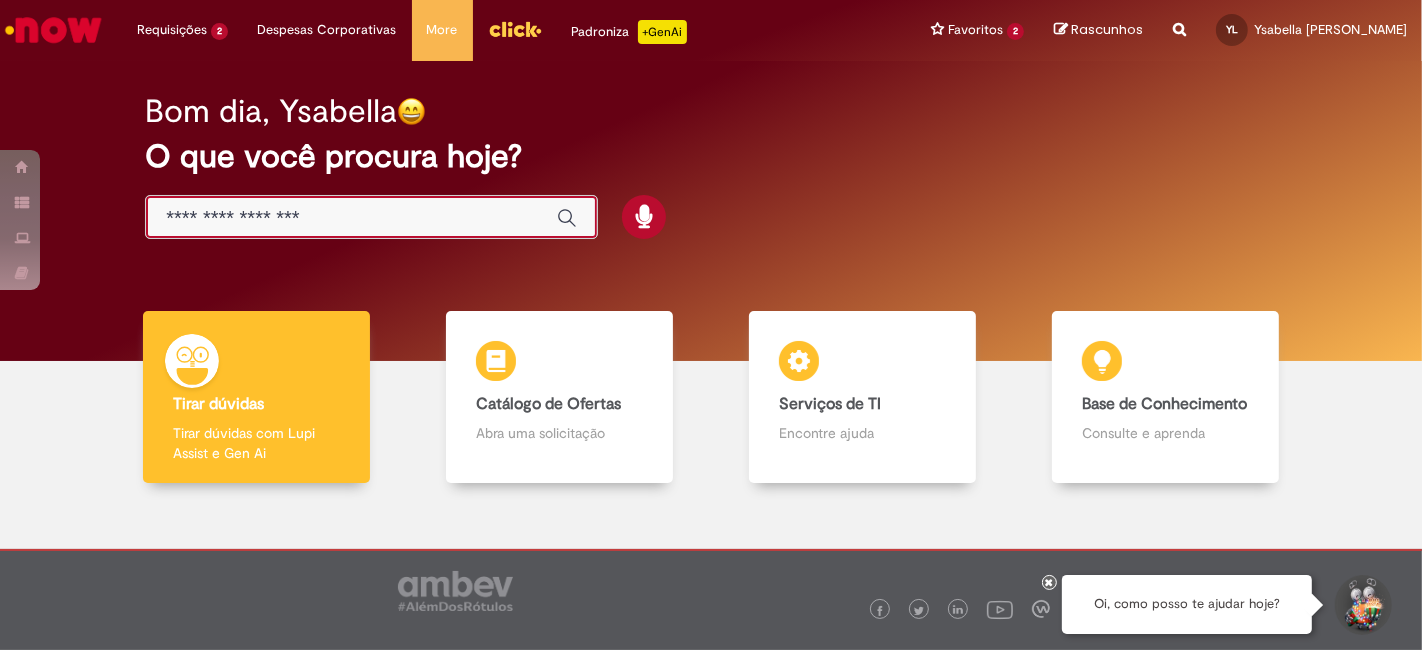 click at bounding box center [351, 218] 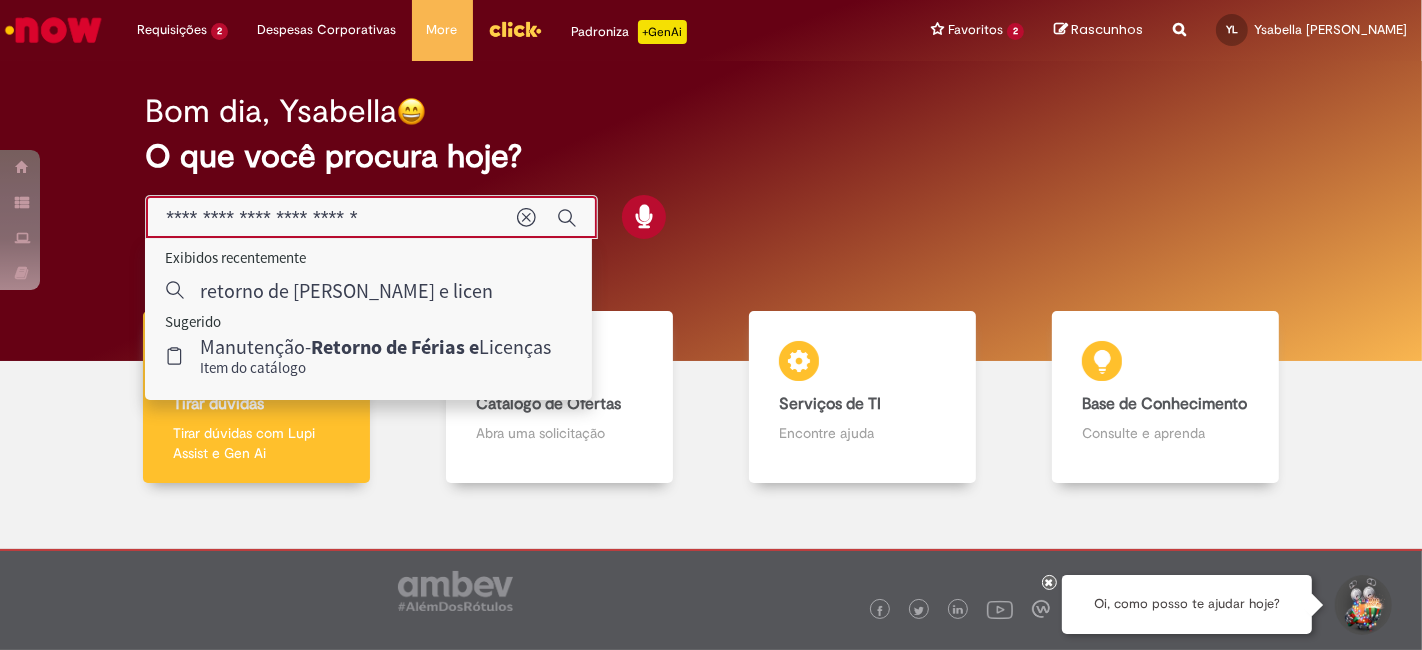type on "**********" 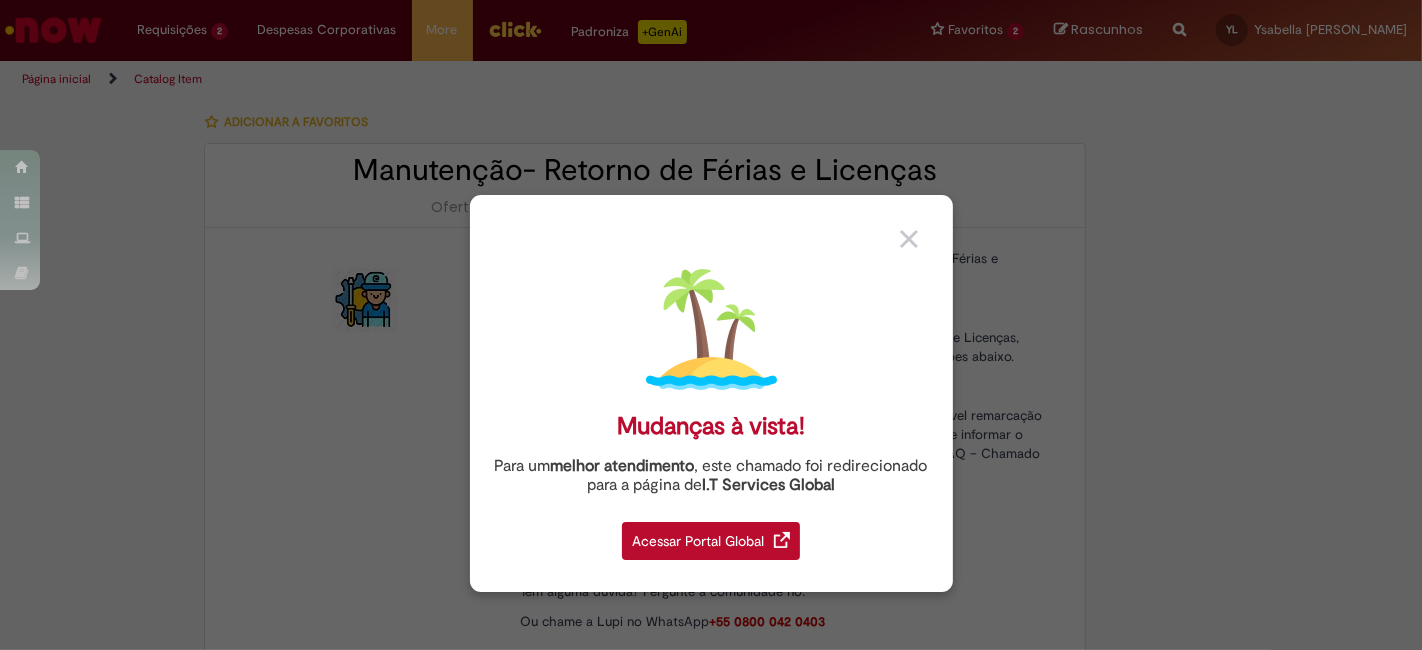 type on "********" 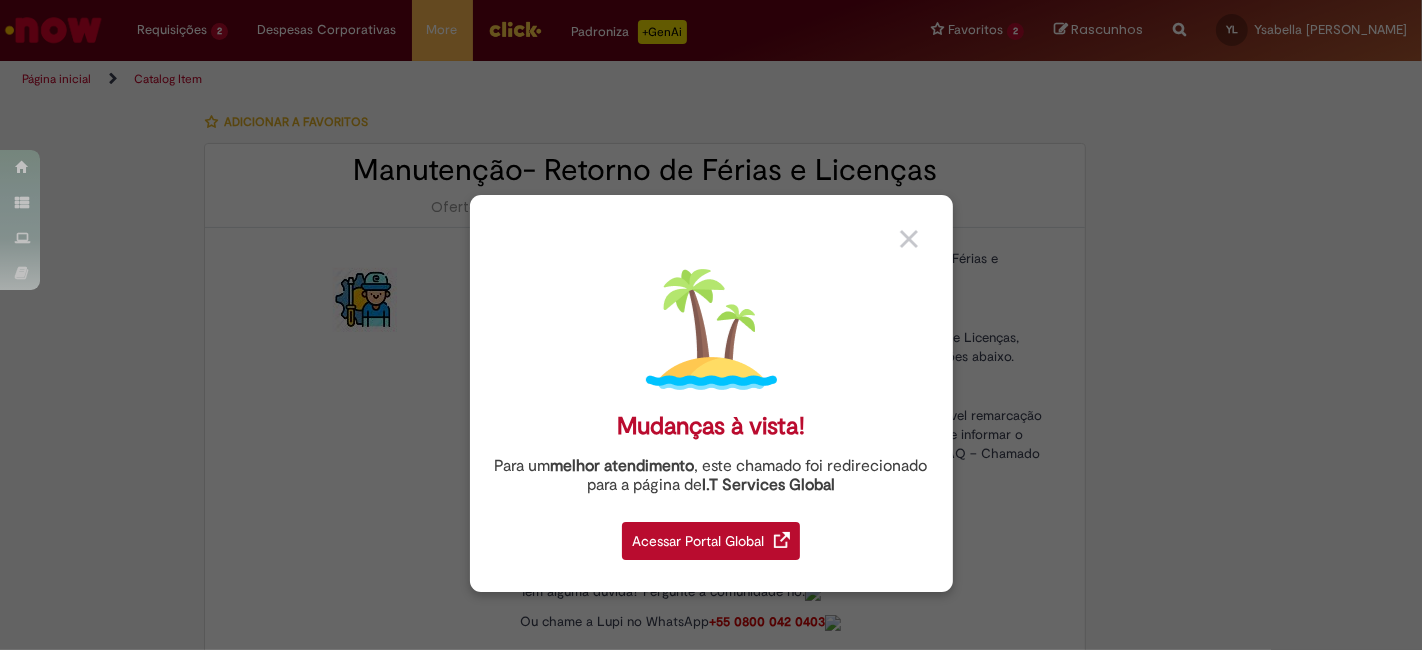 type on "**********" 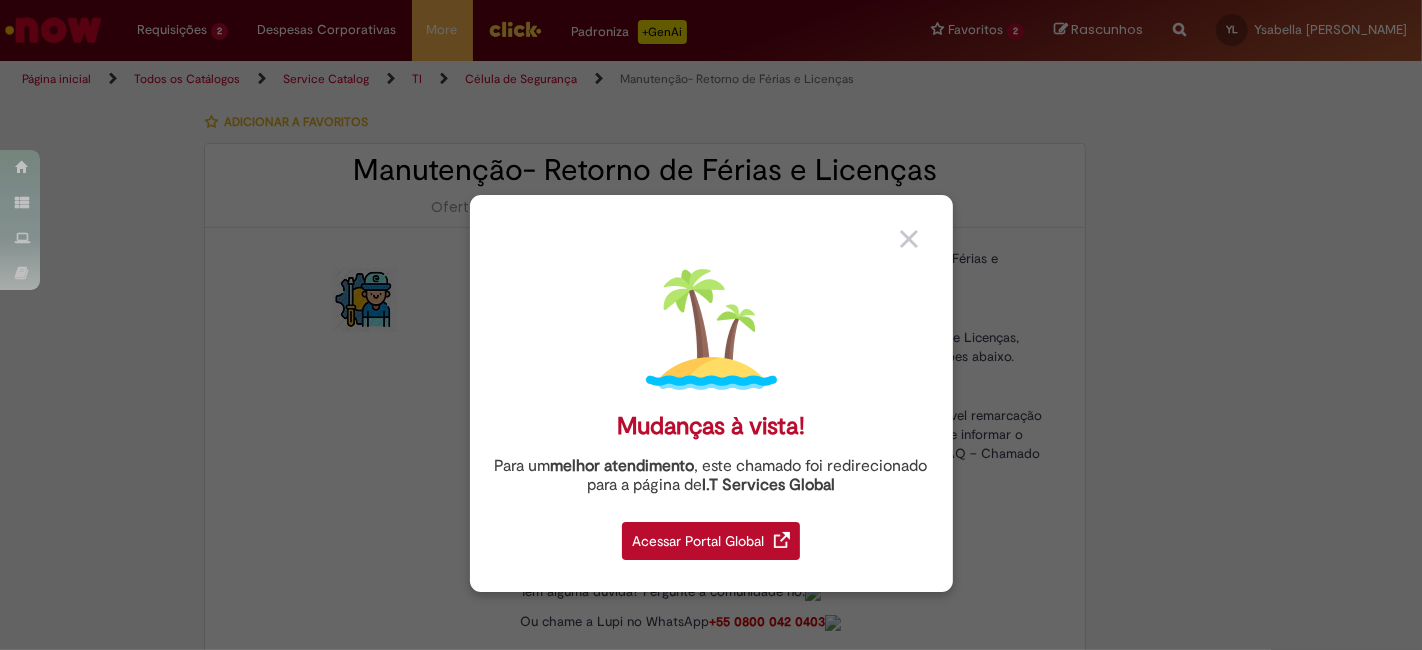 type on "**********" 